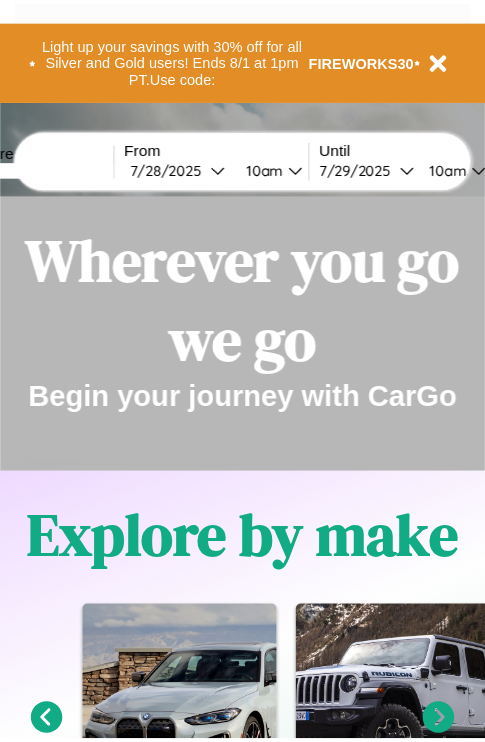 scroll, scrollTop: 0, scrollLeft: 0, axis: both 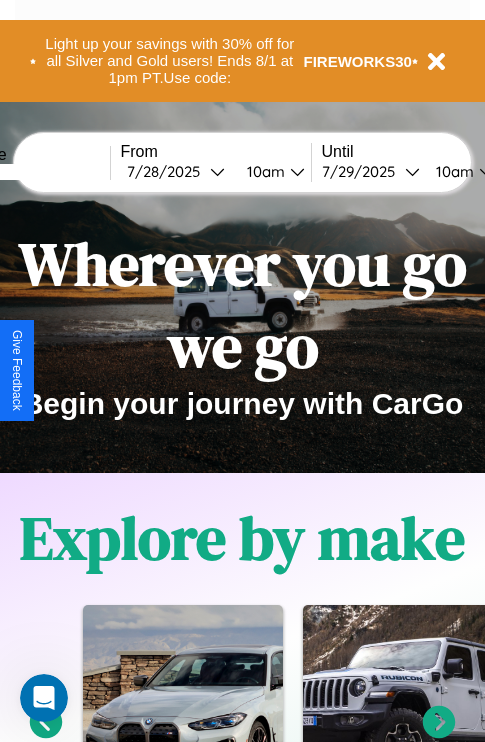 click at bounding box center (35, 172) 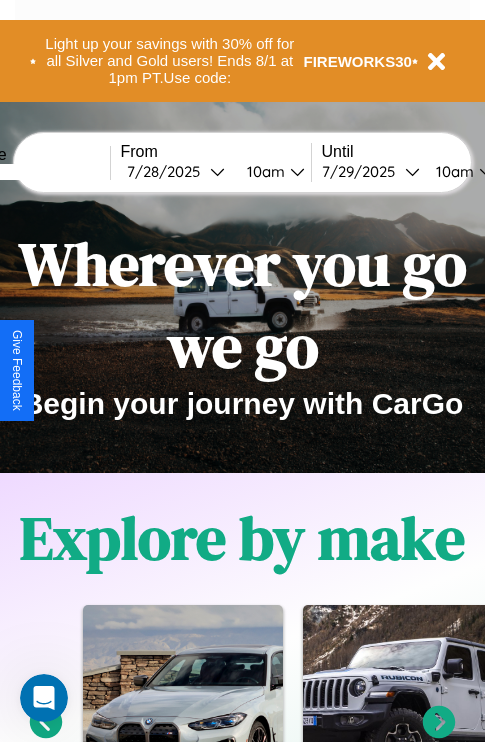 type on "******" 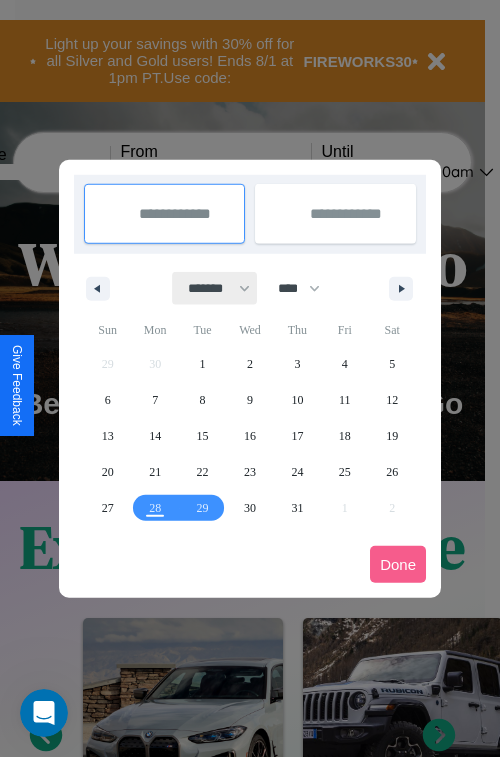 click on "******* ******** ***** ***** *** **** **** ****** ********* ******* ******** ********" at bounding box center (215, 288) 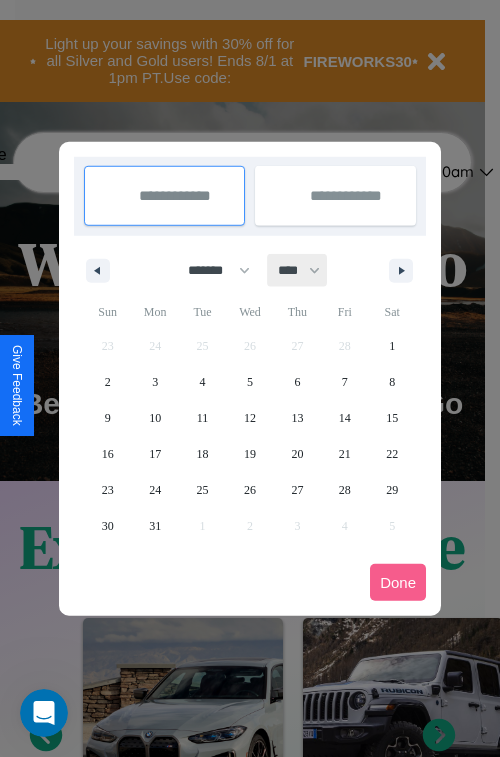 click on "**** **** **** **** **** **** **** **** **** **** **** **** **** **** **** **** **** **** **** **** **** **** **** **** **** **** **** **** **** **** **** **** **** **** **** **** **** **** **** **** **** **** **** **** **** **** **** **** **** **** **** **** **** **** **** **** **** **** **** **** **** **** **** **** **** **** **** **** **** **** **** **** **** **** **** **** **** **** **** **** **** **** **** **** **** **** **** **** **** **** **** **** **** **** **** **** **** **** **** **** **** **** **** **** **** **** **** **** **** **** **** **** **** **** **** **** **** **** **** **** ****" at bounding box center [298, 270] 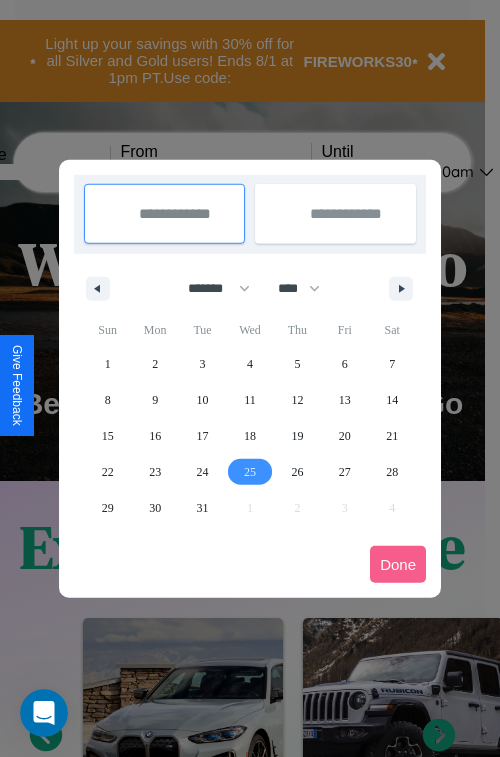 click on "25" at bounding box center [250, 472] 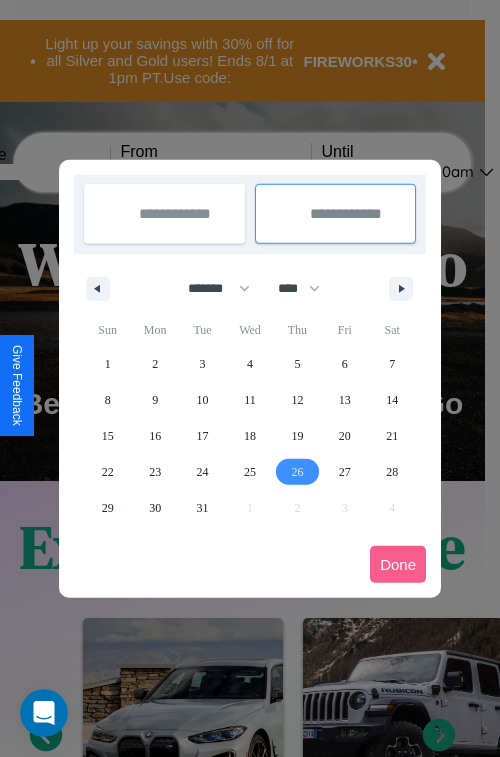 click on "26" at bounding box center (297, 472) 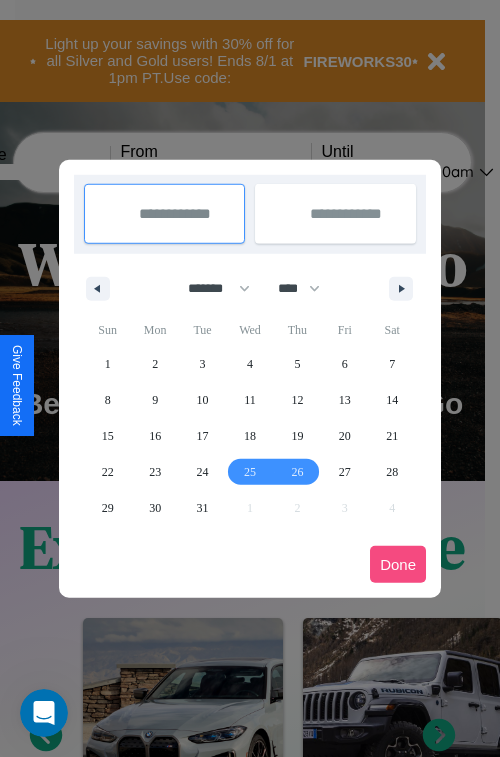 click on "Done" at bounding box center [398, 564] 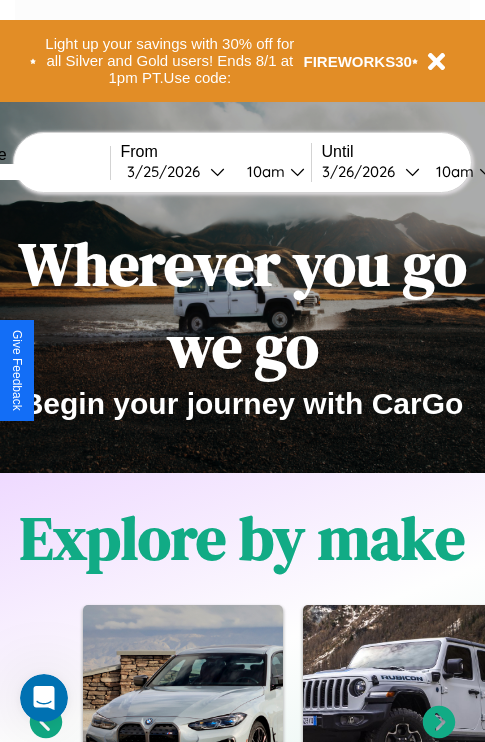 scroll, scrollTop: 0, scrollLeft: 76, axis: horizontal 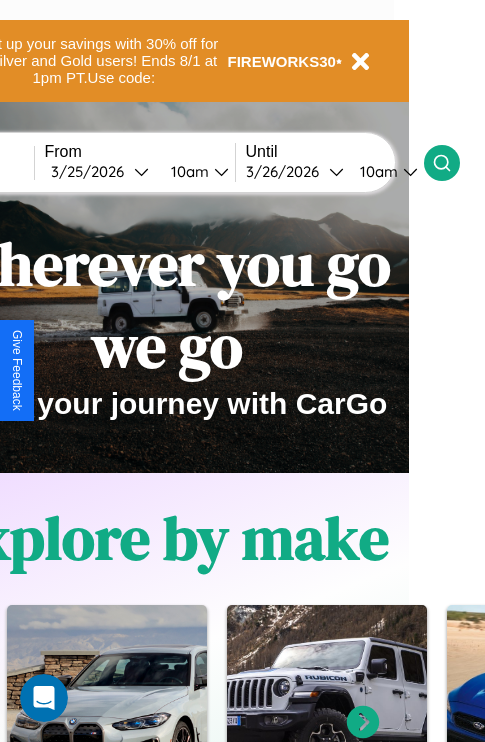 click 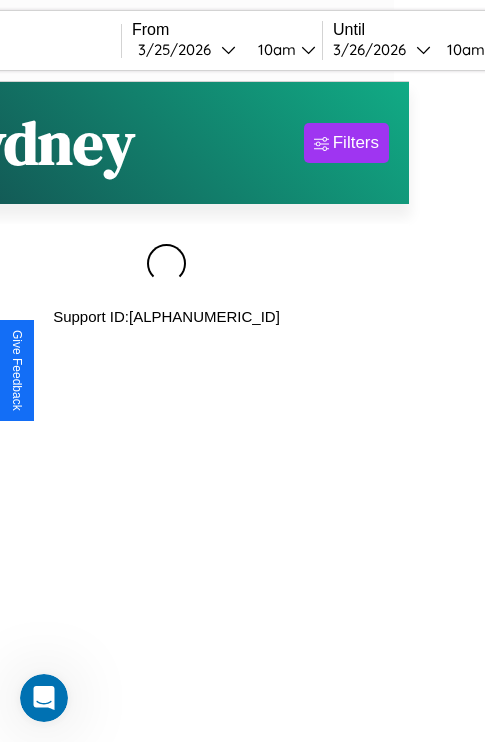 scroll, scrollTop: 0, scrollLeft: 0, axis: both 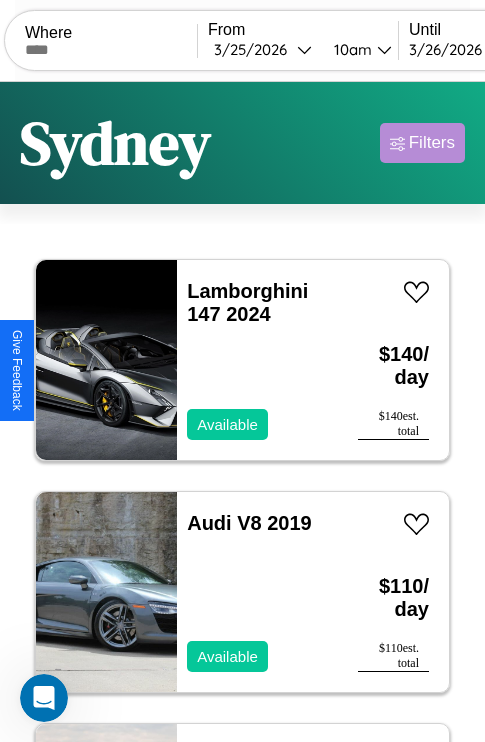 click on "Filters" at bounding box center (432, 143) 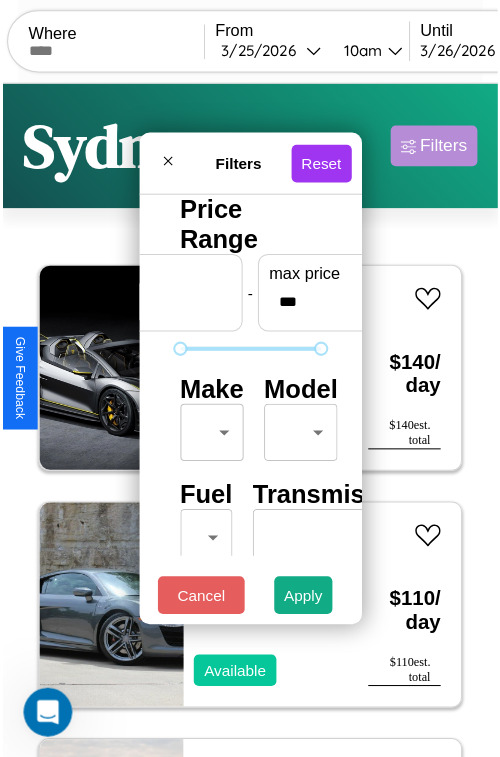 scroll, scrollTop: 59, scrollLeft: 0, axis: vertical 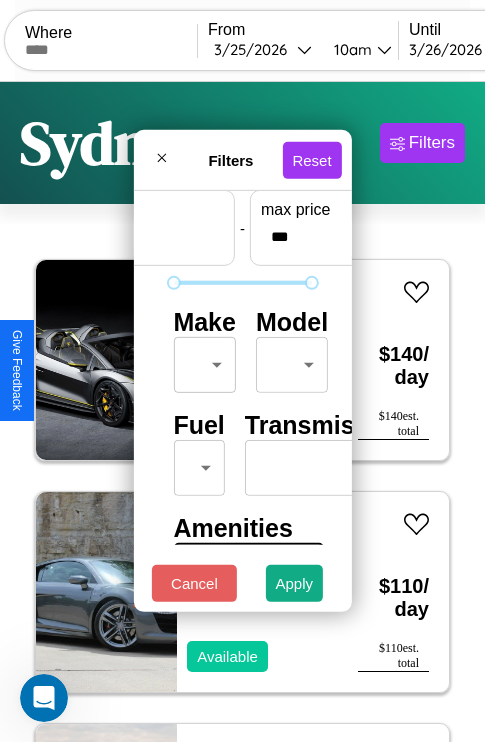 click on "CarGo Where From 3 / 25 / 2026 10am Until 3 / 26 / 2026 10am Become a Host Login Sign Up Sydney Filters 23  cars in this area These cars can be picked up in this city. Lamborghini   147   2024 Available $ 140  / day $ 140  est. total Audi   V8   2019 Available $ 110  / day $ 110  est. total Bentley   Eight   2020 Available $ 140  / day $ 140  est. total Volvo   CWG   2021 Available $ 40  / day $ 40  est. total Infiniti   Q70L   2018 Available $ 180  / day $ 180  est. total Kia   Forte   2014 Available $ 130  / day $ 130  est. total Tesla   Model X   2019 Available $ 160  / day $ 160  est. total Chrysler   PT Cruiser   2020 Available $ 70  / day $ 70  est. total Aston Martin   V8 Vantage   2021 Available $ 160  / day $ 160  est. total Hyundai   Ioniq 9   2022 Available $ 120  / day $ 120  est. total Lexus   LX   2021 Available $ 130  / day $ 130  est. total Nissan   Kicks Play   2021 Available $ 160  / day $ 160  est. total Aston Martin   Virage   2017 Available $ 110  / day $ 110  est. total Subaru   Impreza" at bounding box center [242, 412] 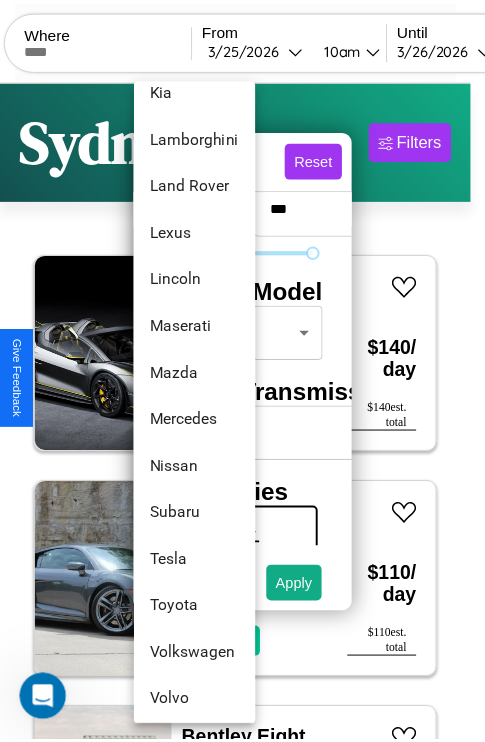 scroll, scrollTop: 1083, scrollLeft: 0, axis: vertical 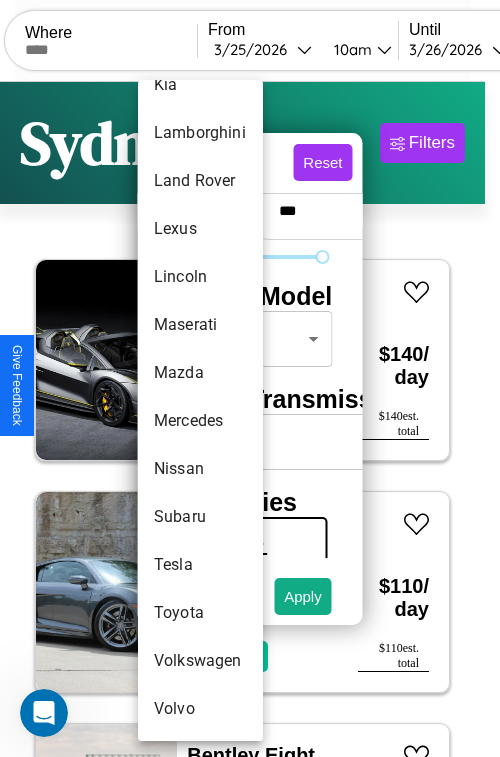 click on "Toyota" at bounding box center [200, 613] 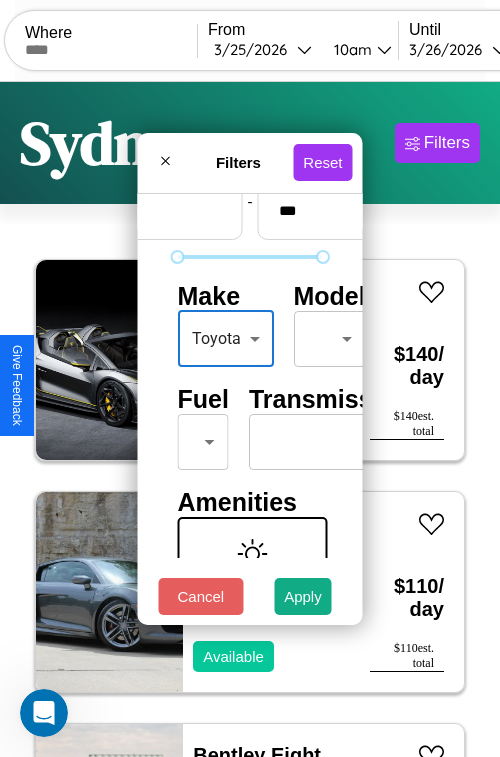 type on "******" 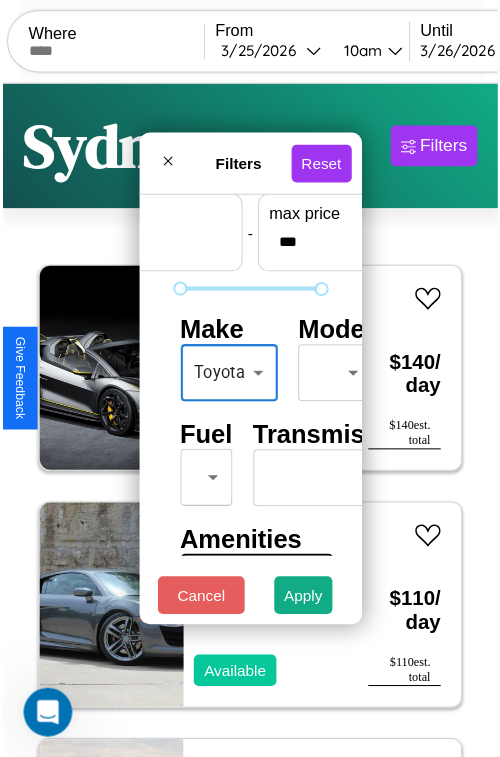 scroll, scrollTop: 59, scrollLeft: 17, axis: both 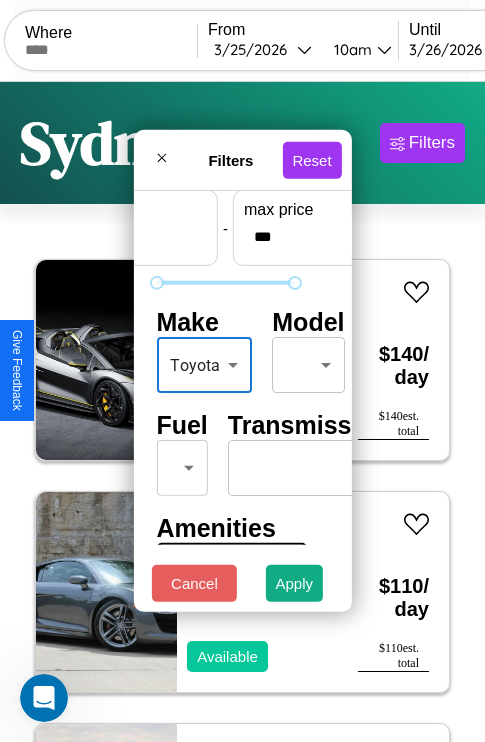 click on "CarGo Where From 3 / 25 / 2026 10am Until 3 / 26 / 2026 10am Become a Host Login Sign Up Sydney Filters 23  cars in this area These cars can be picked up in this city. Lamborghini   147   2024 Available $ 140  / day $ 140  est. total Audi   V8   2019 Available $ 110  / day $ 110  est. total Bentley   Eight   2020 Available $ 140  / day $ 140  est. total Volvo   CWG   2021 Available $ 40  / day $ 40  est. total Infiniti   Q70L   2018 Available $ 180  / day $ 180  est. total Kia   Forte   2014 Available $ 130  / day $ 130  est. total Tesla   Model X   2019 Available $ 160  / day $ 160  est. total Chrysler   PT Cruiser   2020 Available $ 70  / day $ 70  est. total Aston Martin   V8 Vantage   2021 Available $ 160  / day $ 160  est. total Hyundai   Ioniq 9   2022 Available $ 120  / day $ 120  est. total Lexus   LX   2021 Available $ 130  / day $ 130  est. total Nissan   Kicks Play   2021 Available $ 160  / day $ 160  est. total Aston Martin   Virage   2017 Available $ 110  / day $ 110  est. total Subaru   Impreza" at bounding box center (242, 412) 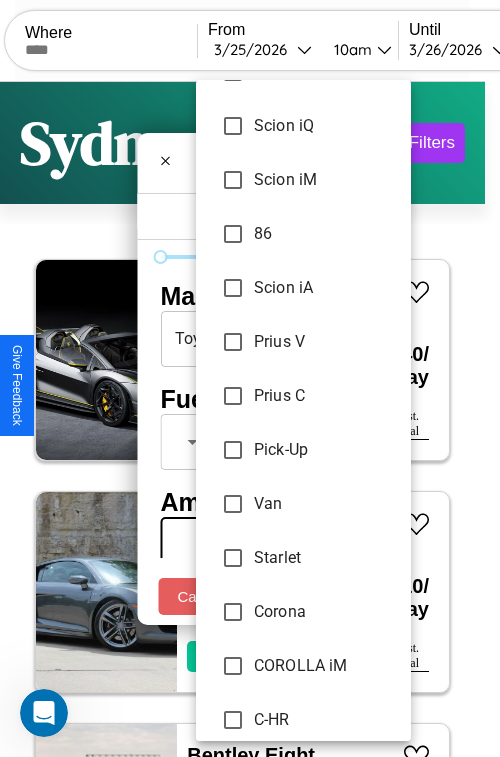 scroll, scrollTop: 2183, scrollLeft: 0, axis: vertical 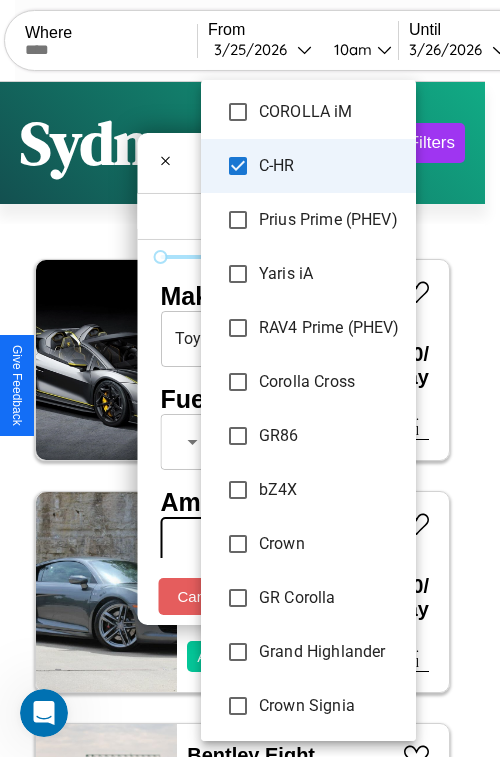 type on "**********" 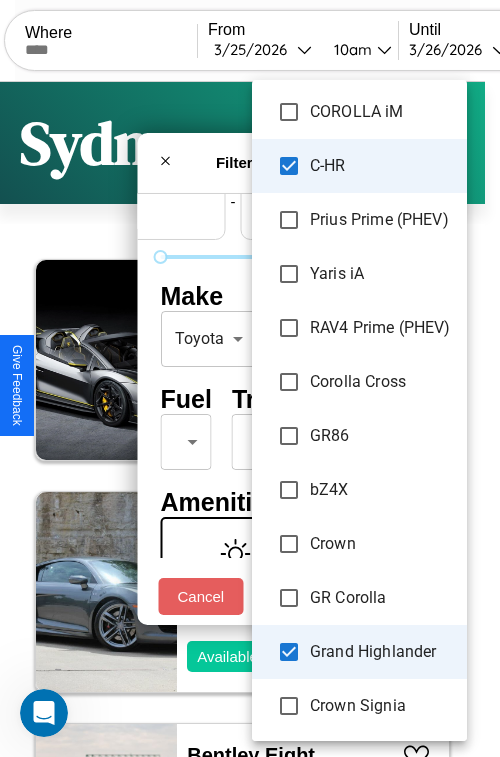 click at bounding box center [250, 378] 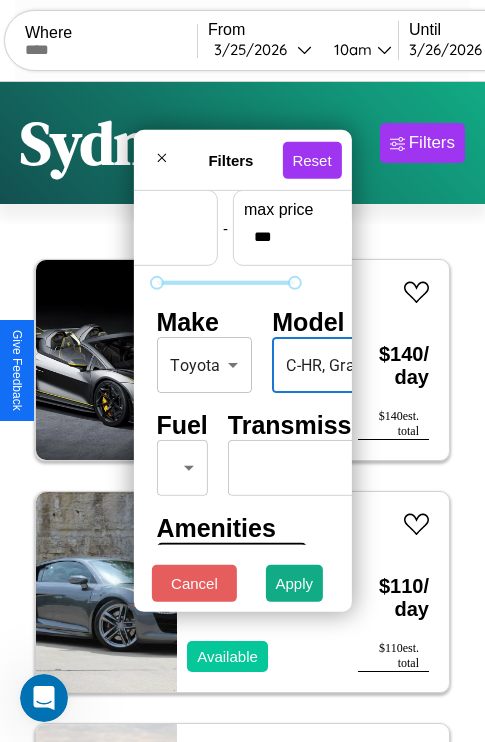 scroll, scrollTop: 162, scrollLeft: 63, axis: both 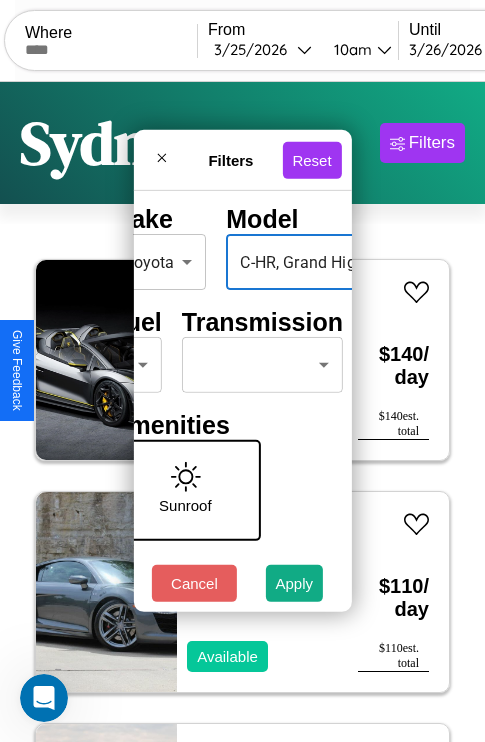 click on "CarGo Where From 3 / 25 / 2026 10am Until 3 / 26 / 2026 10am Become a Host Login Sign Up Sydney Filters 23  cars in this area These cars can be picked up in this city. Lamborghini   147   2024 Available $ 140  / day $ 140  est. total Audi   V8   2019 Available $ 110  / day $ 110  est. total Bentley   Eight   2020 Available $ 140  / day $ 140  est. total Volvo   CWG   2021 Available $ 40  / day $ 40  est. total Infiniti   Q70L   2018 Available $ 180  / day $ 180  est. total Kia   Forte   2014 Available $ 130  / day $ 130  est. total Tesla   Model X   2019 Available $ 160  / day $ 160  est. total Chrysler   PT Cruiser   2020 Available $ 70  / day $ 70  est. total Aston Martin   V8 Vantage   2021 Available $ 160  / day $ 160  est. total Hyundai   Ioniq 9   2022 Available $ 120  / day $ 120  est. total Lexus   LX   2021 Available $ 130  / day $ 130  est. total Nissan   Kicks Play   2021 Available $ 160  / day $ 160  est. total Aston Martin   Virage   2017 Available $ 110  / day $ 110  est. total Subaru   Impreza" at bounding box center [242, 412] 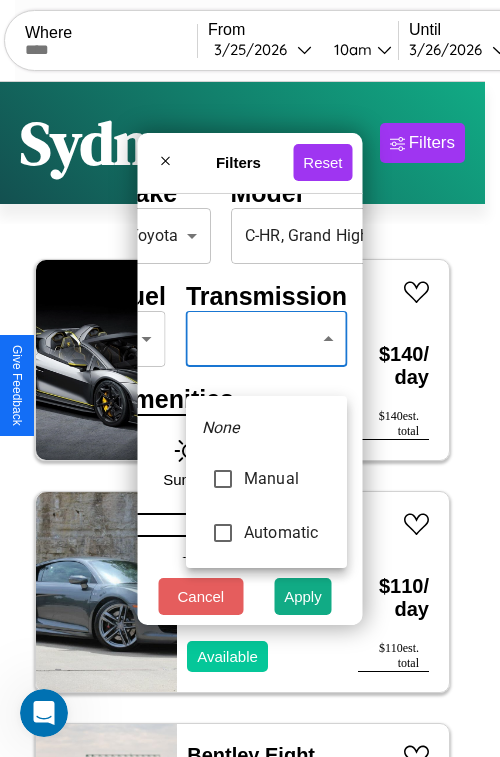 type on "*********" 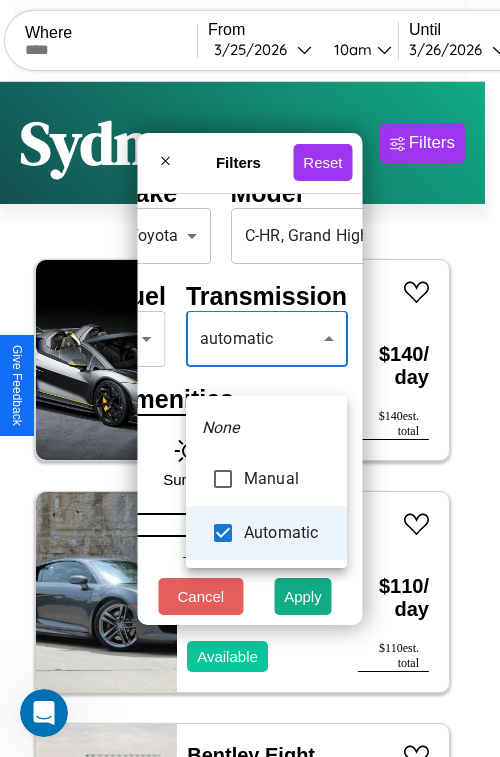 click at bounding box center (250, 378) 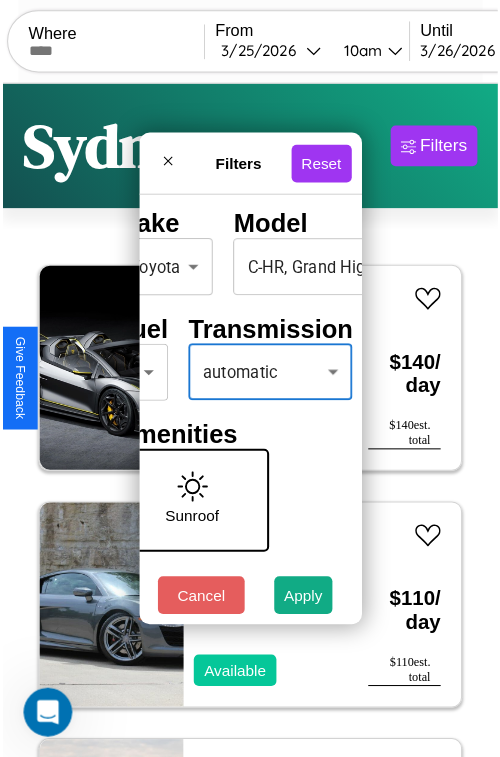 scroll, scrollTop: 162, scrollLeft: 40, axis: both 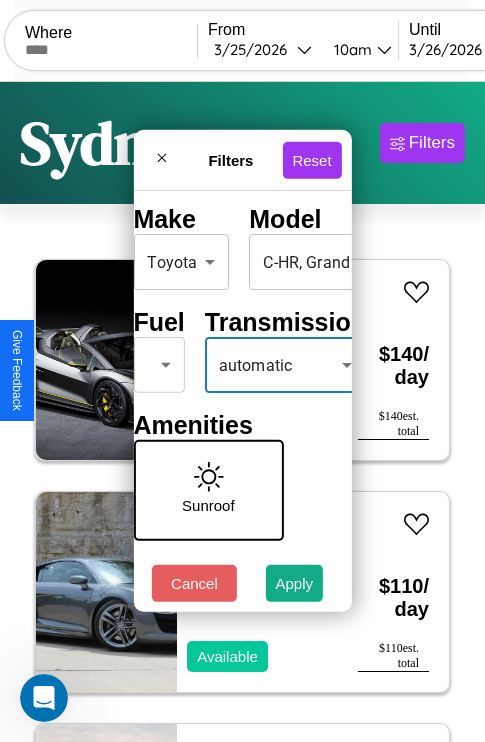 click on "CarGo Where From 3 / 25 / 2026 10am Until 3 / 26 / 2026 10am Become a Host Login Sign Up Sydney Filters 23  cars in this area These cars can be picked up in this city. Lamborghini   147   2024 Available $ 140  / day $ 140  est. total Audi   V8   2019 Available $ 110  / day $ 110  est. total Bentley   Eight   2020 Available $ 140  / day $ 140  est. total Volvo   CWG   2021 Available $ 40  / day $ 40  est. total Infiniti   Q70L   2018 Available $ 180  / day $ 180  est. total Kia   Forte   2014 Available $ 130  / day $ 130  est. total Tesla   Model X   2019 Available $ 160  / day $ 160  est. total Chrysler   PT Cruiser   2020 Available $ 70  / day $ 70  est. total Aston Martin   V8 Vantage   2021 Available $ 160  / day $ 160  est. total Hyundai   Ioniq 9   2022 Available $ 120  / day $ 120  est. total Lexus   LX   2021 Available $ 130  / day $ 130  est. total Nissan   Kicks Play   2021 Available $ 160  / day $ 160  est. total Aston Martin   Virage   2017 Available $ 110  / day $ 110  est. total Subaru   Impreza" at bounding box center (242, 412) 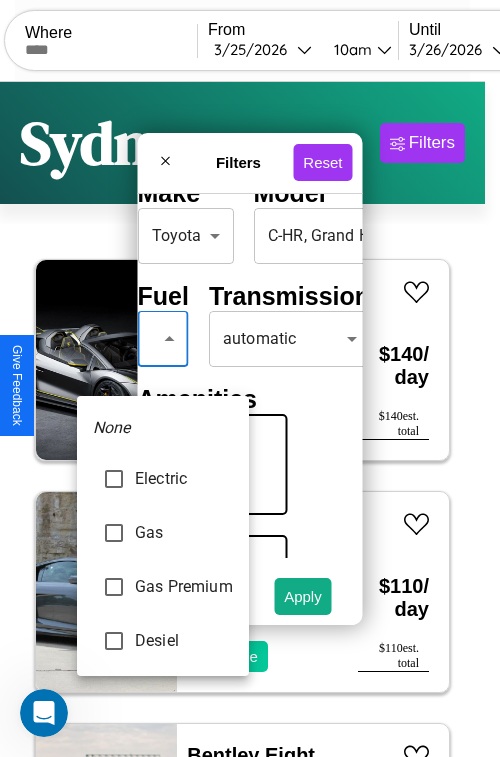 type on "********" 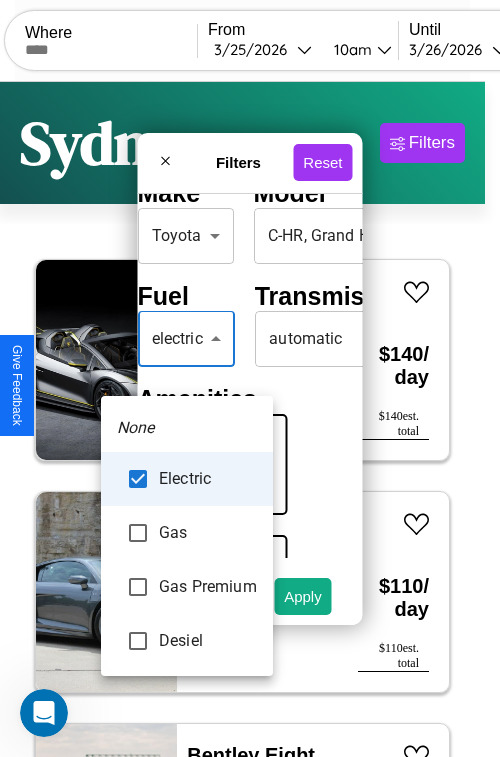 click at bounding box center (250, 378) 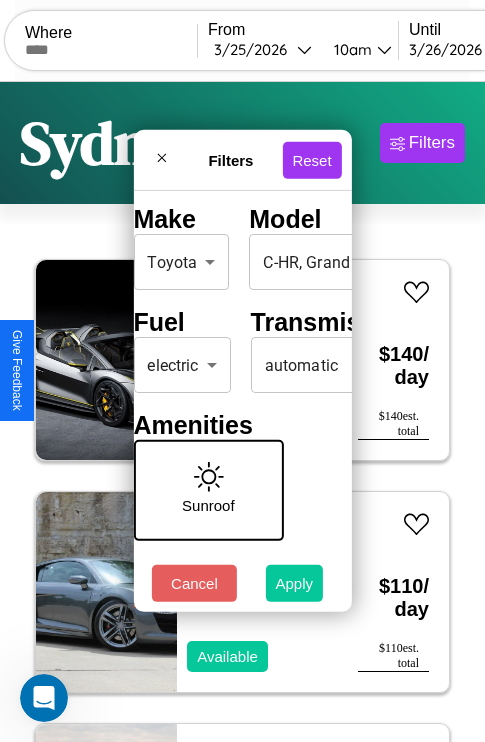 click on "Apply" at bounding box center [295, 583] 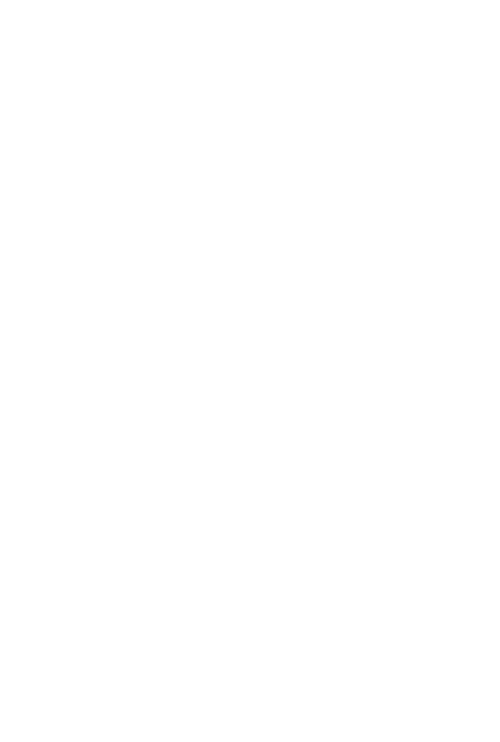 scroll, scrollTop: 0, scrollLeft: 0, axis: both 